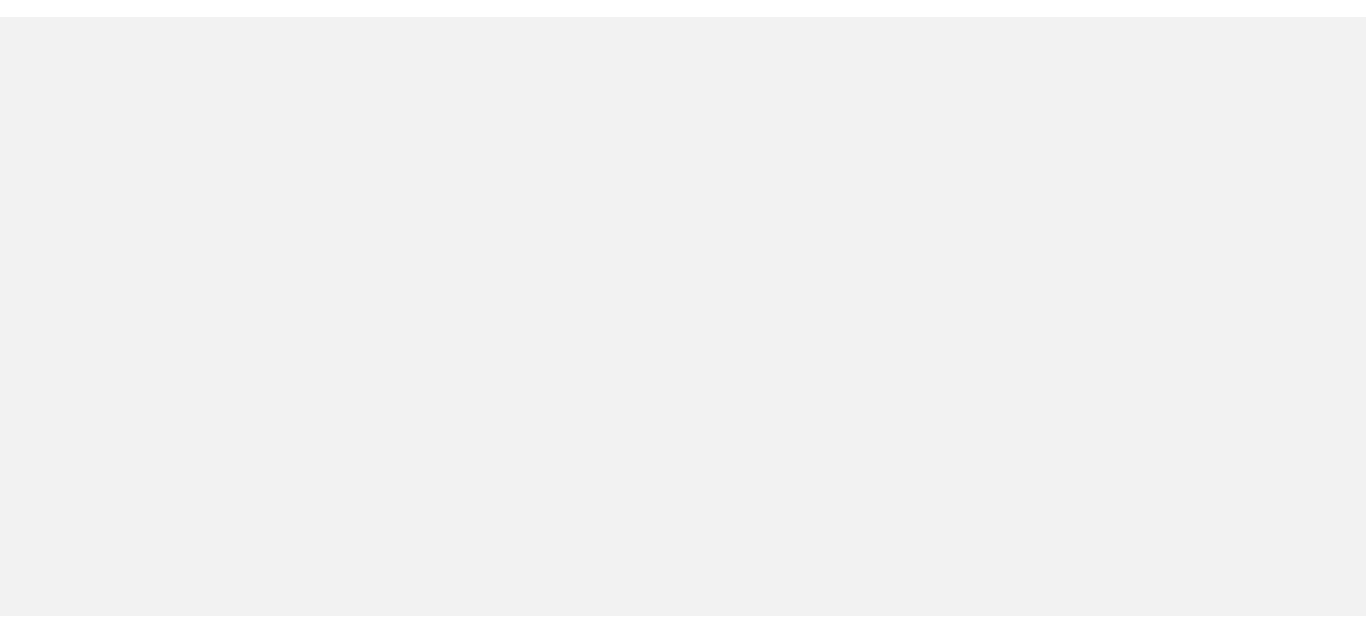 scroll, scrollTop: 0, scrollLeft: 0, axis: both 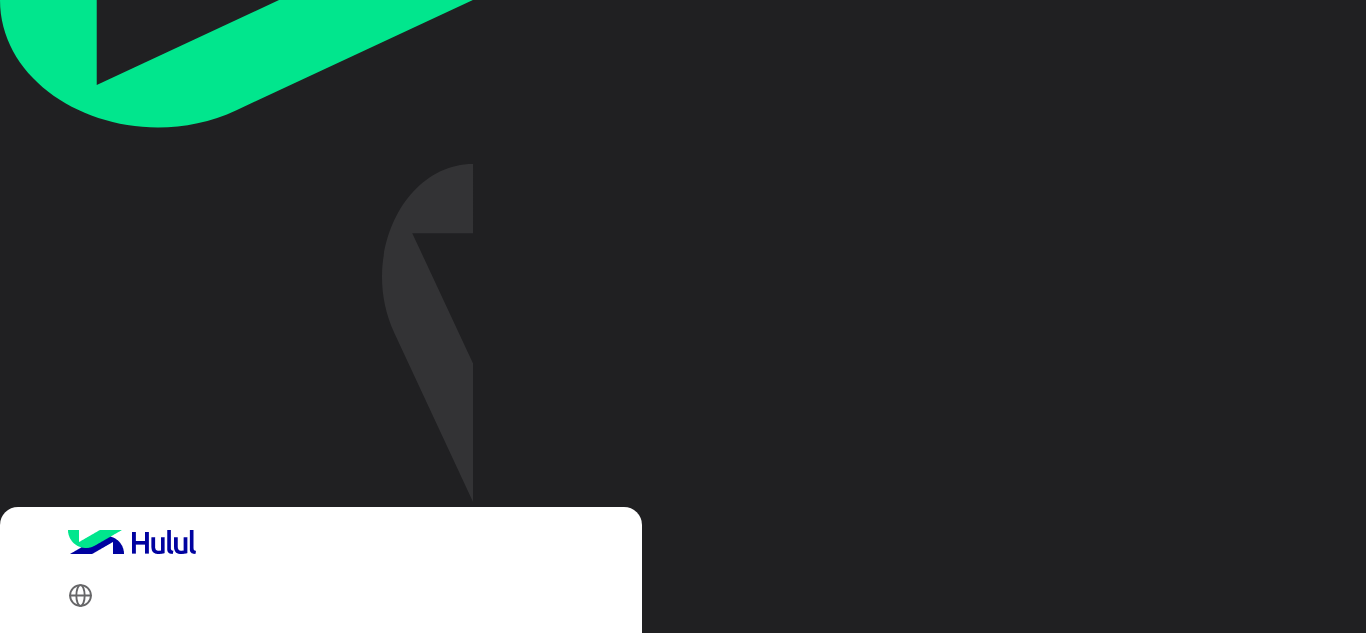 click on "Login with Google" at bounding box center [141, 842] 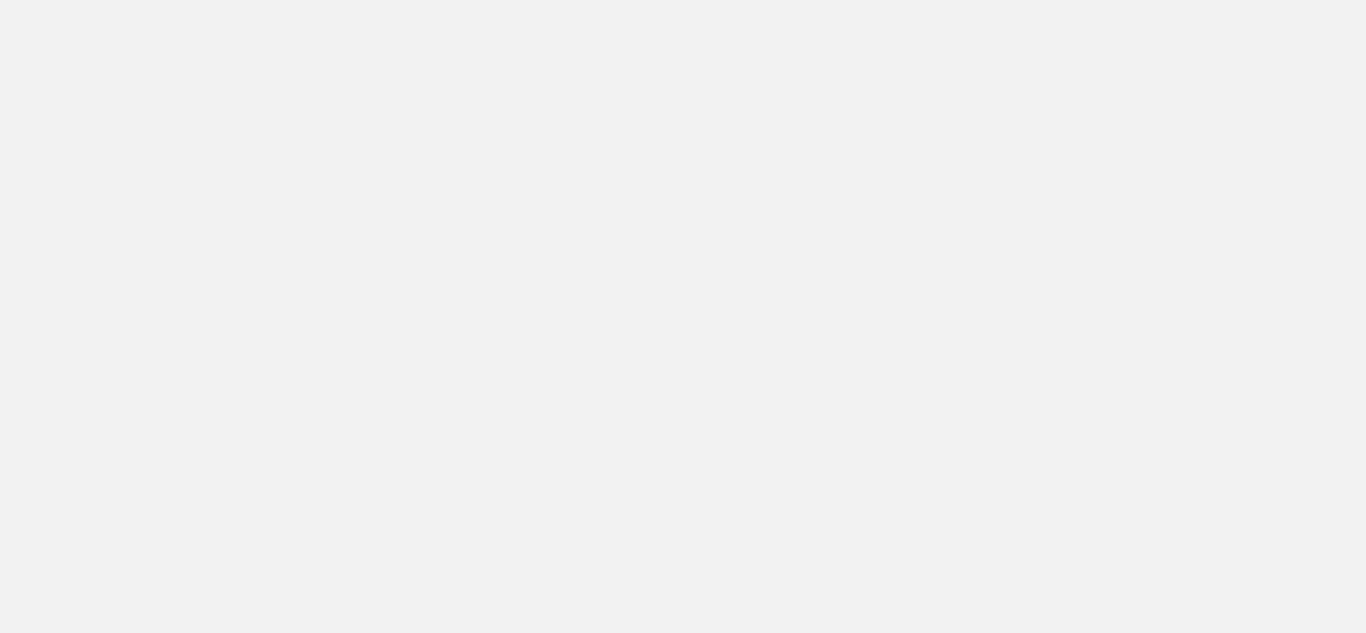 scroll, scrollTop: 0, scrollLeft: 0, axis: both 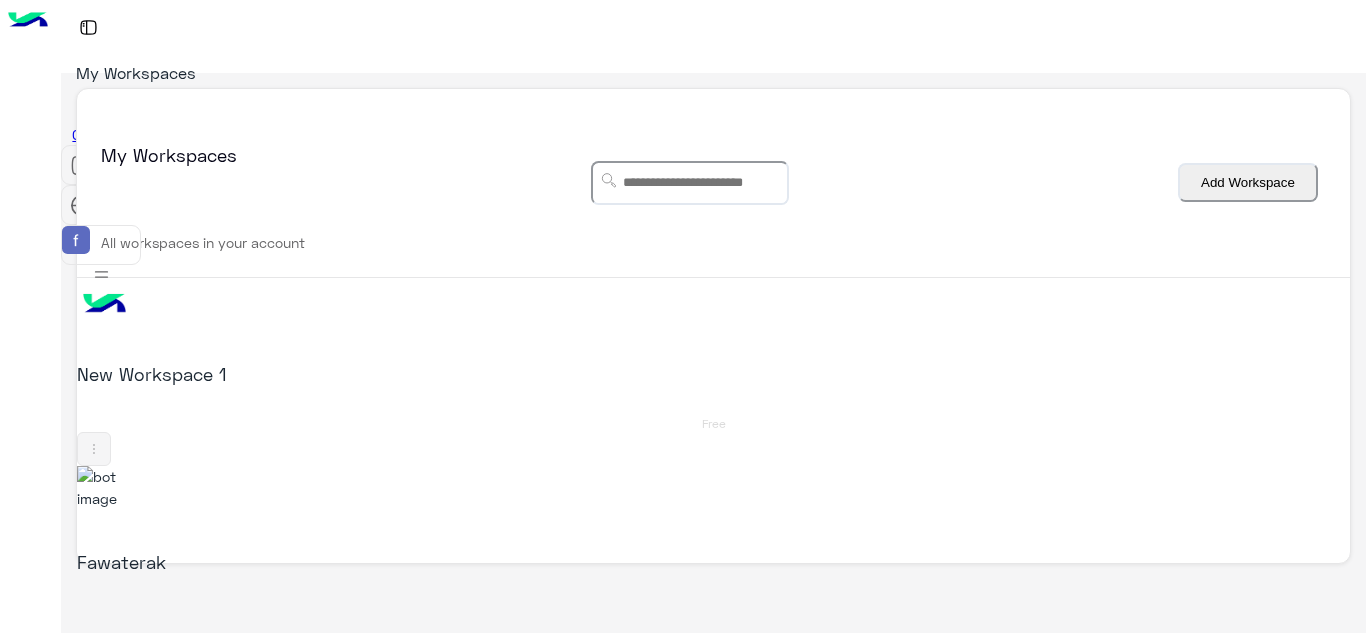 click on "Fawaterak" at bounding box center [306, 562] 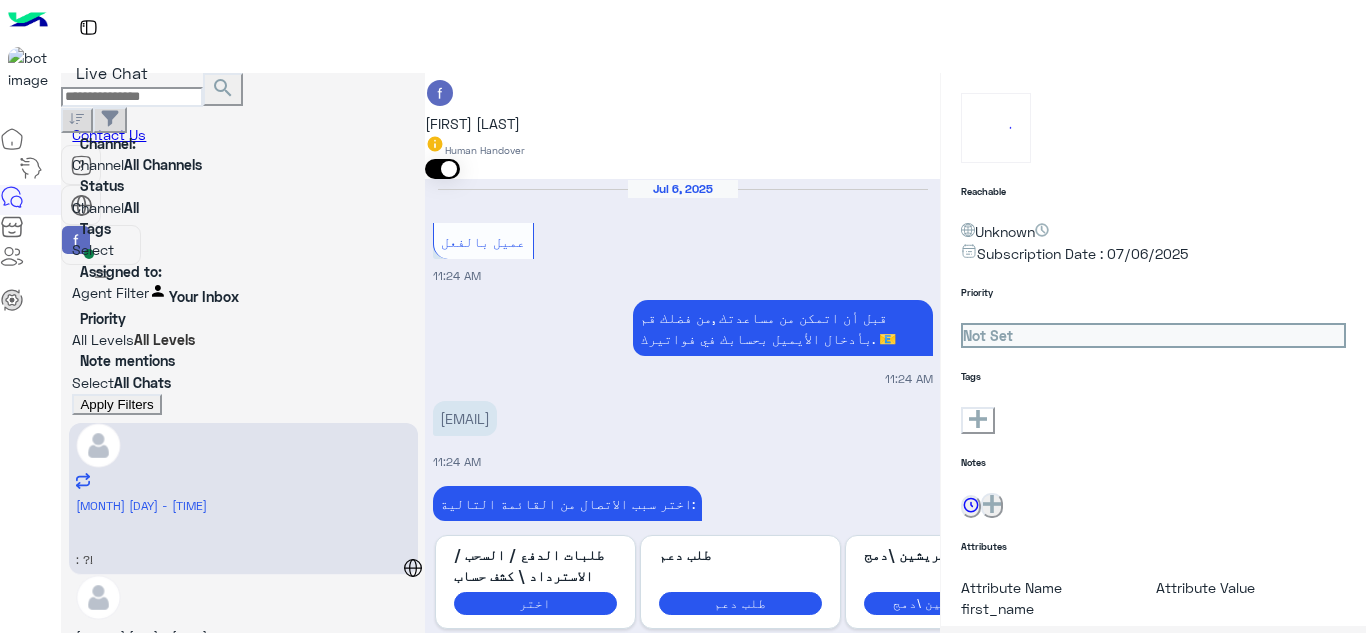 scroll, scrollTop: 488, scrollLeft: 0, axis: vertical 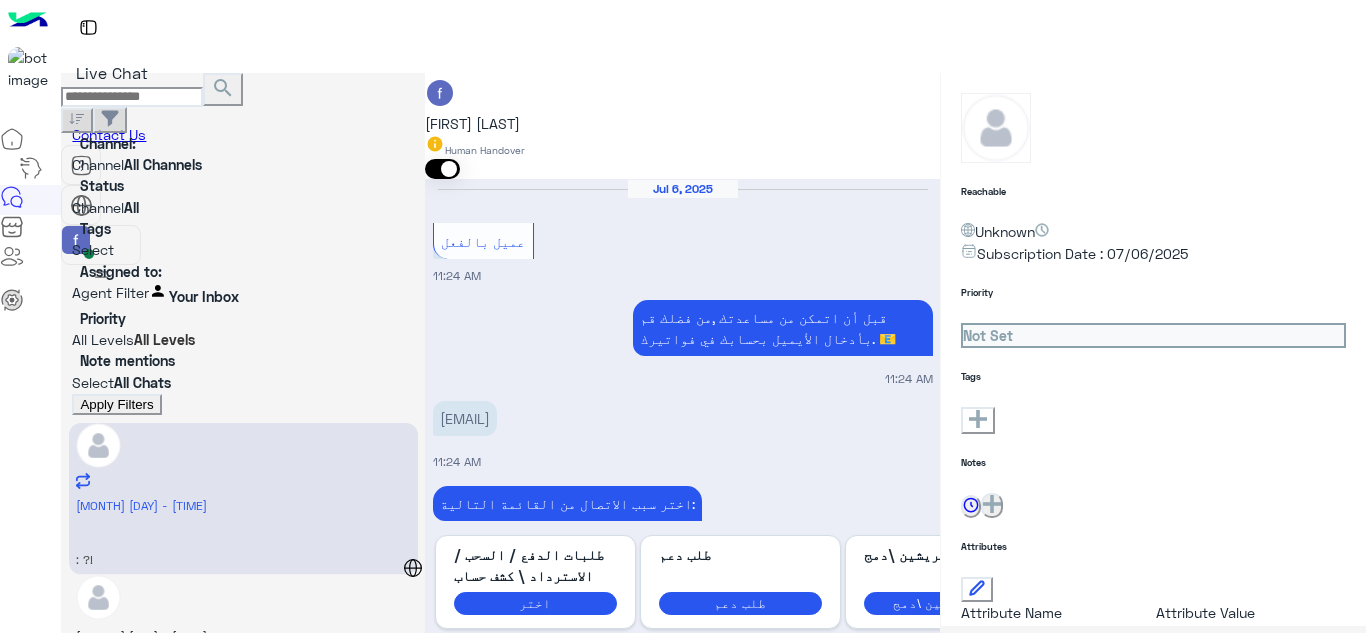 click on ": نرجو الرد" at bounding box center [243, 556] 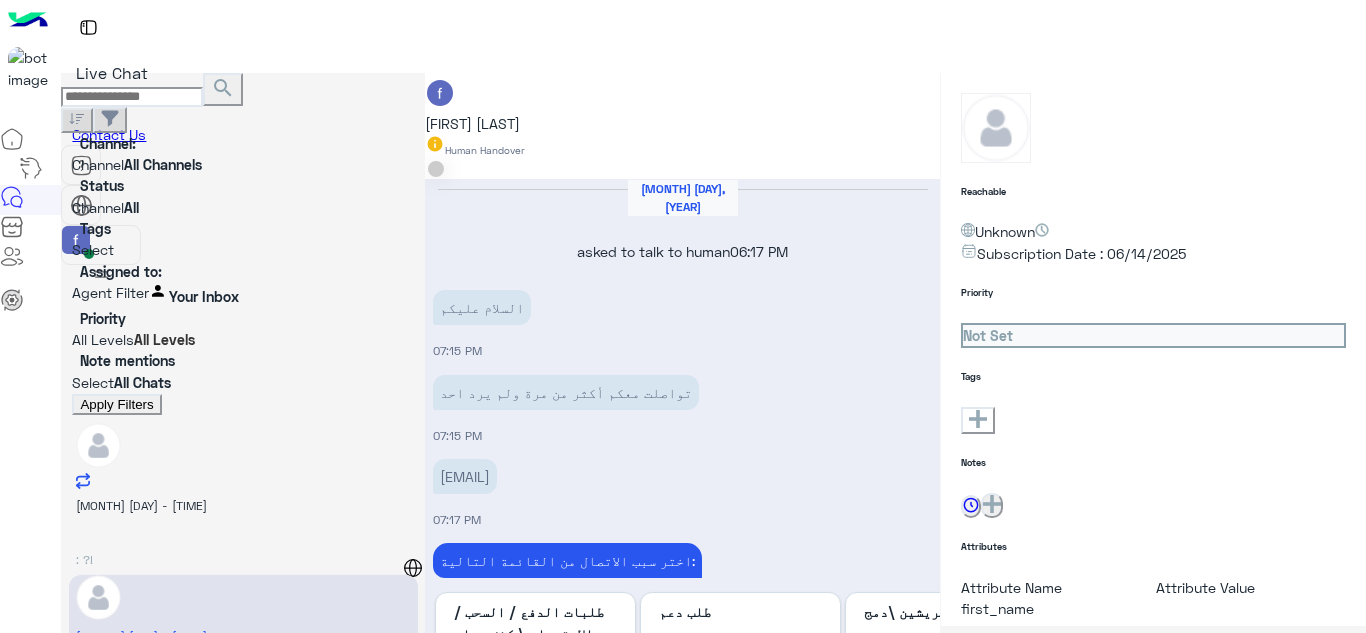 scroll, scrollTop: 476, scrollLeft: 0, axis: vertical 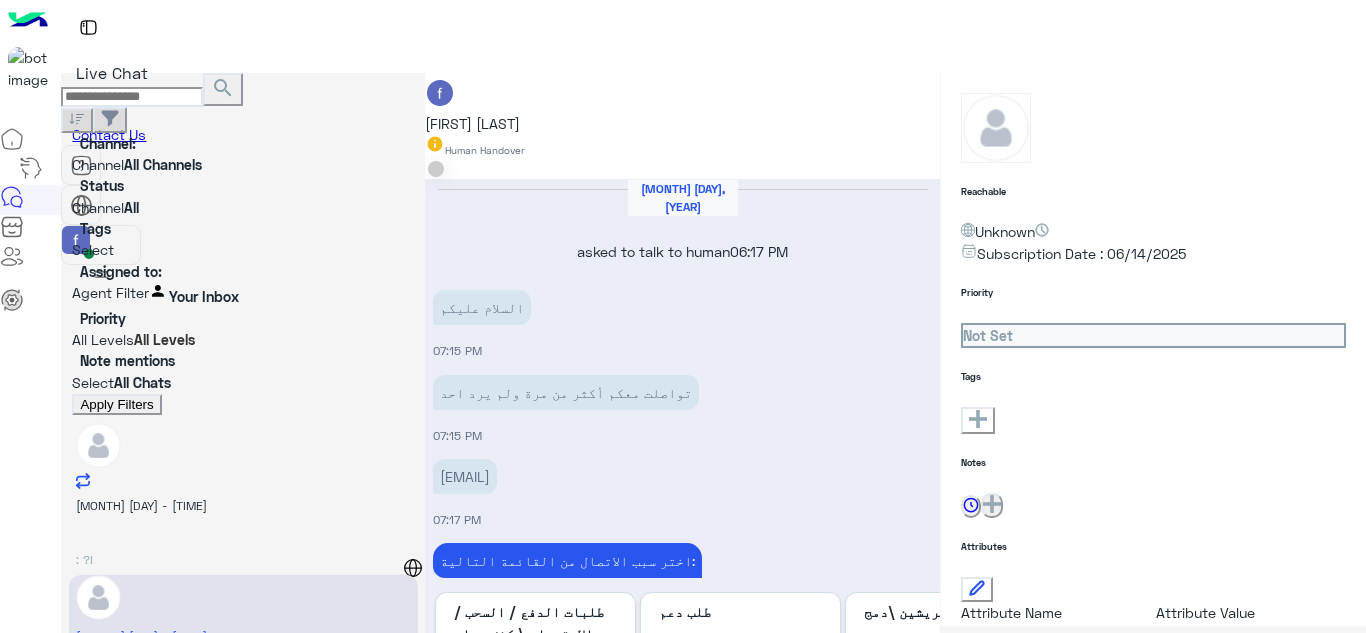 click on ": ?!" at bounding box center [243, 556] 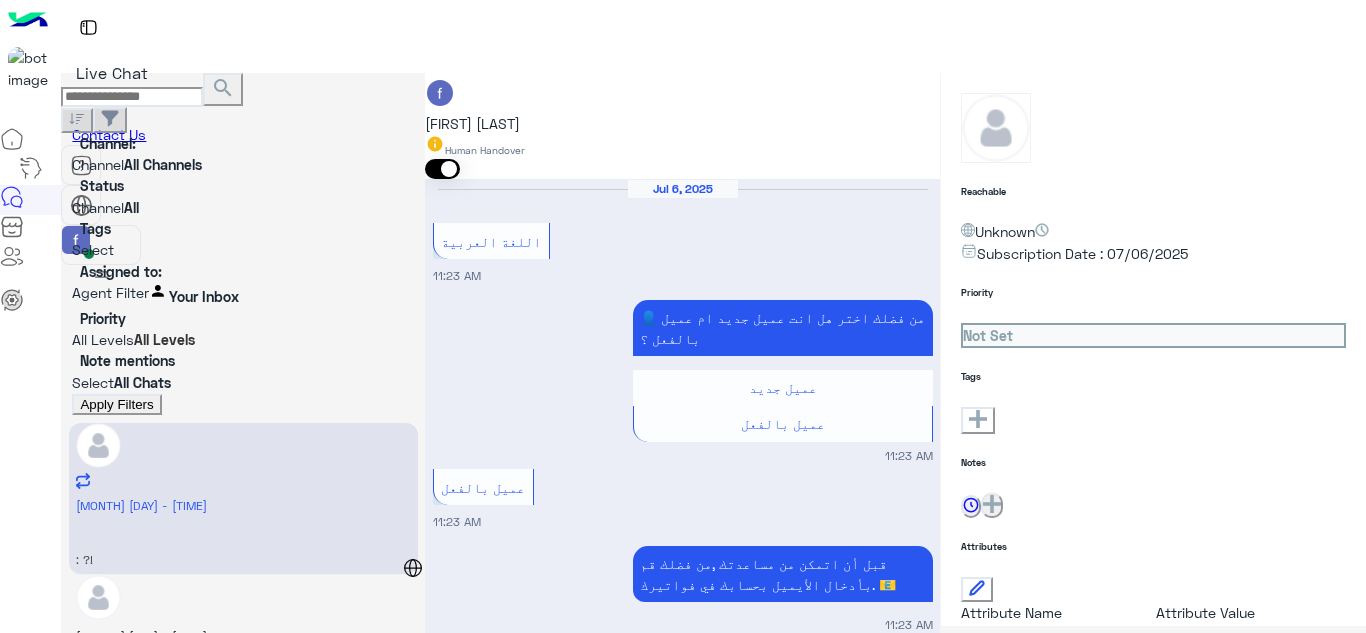 scroll, scrollTop: 319, scrollLeft: 0, axis: vertical 